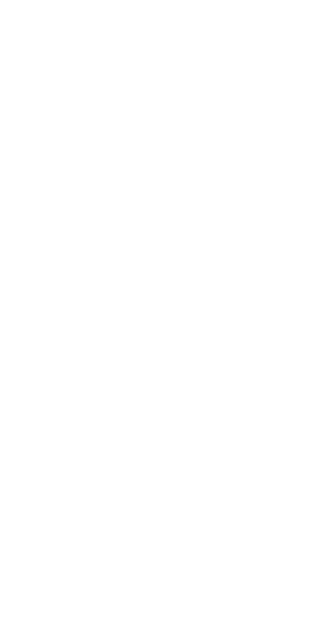 scroll, scrollTop: 0, scrollLeft: 0, axis: both 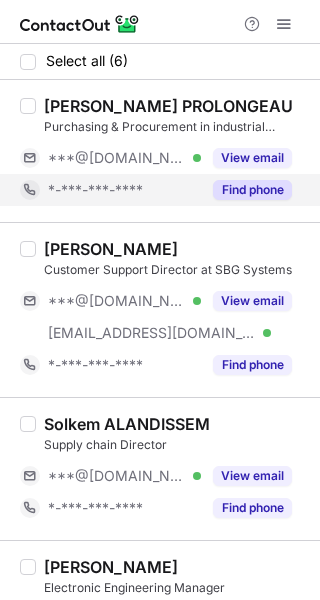 drag, startPoint x: 265, startPoint y: 159, endPoint x: 252, endPoint y: 200, distance: 43.011627 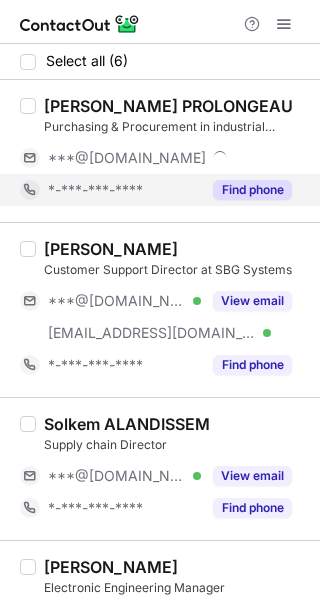 click on "Find phone" at bounding box center (246, 190) 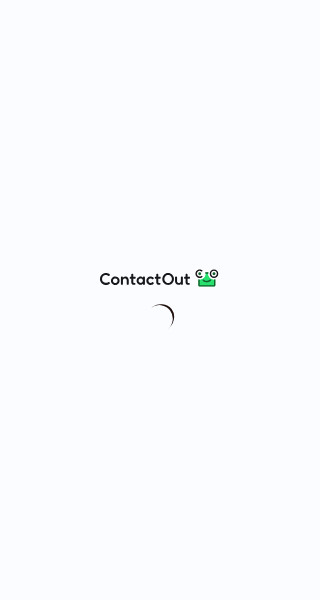 scroll, scrollTop: 0, scrollLeft: 0, axis: both 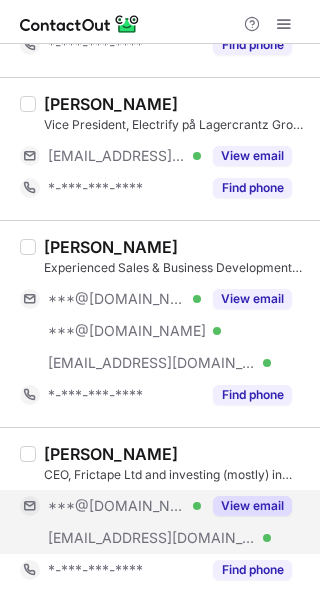 click on "View email" at bounding box center (252, 506) 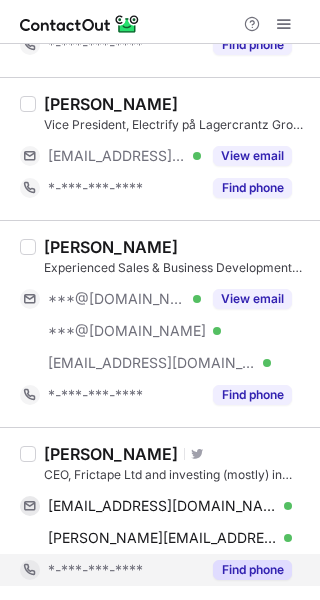click on "Find phone" at bounding box center (252, 570) 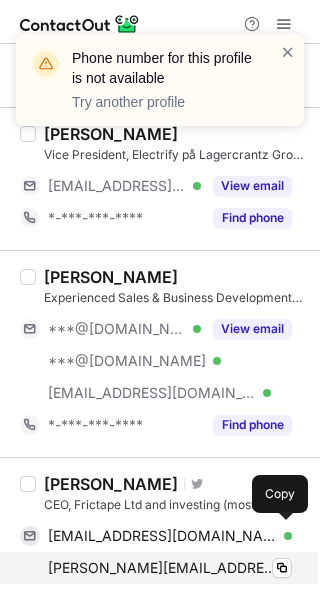 scroll, scrollTop: 892, scrollLeft: 0, axis: vertical 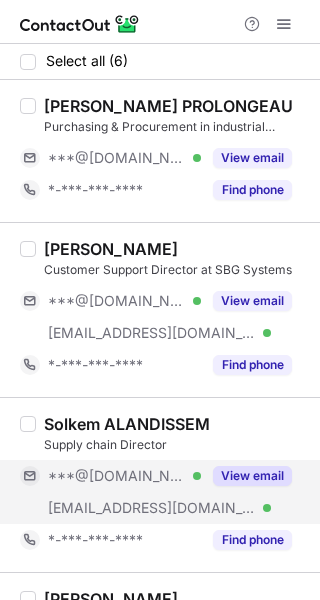 click on "View email" at bounding box center [252, 476] 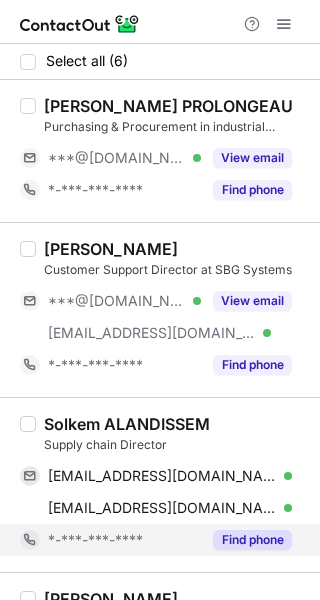 click on "Find phone" at bounding box center (252, 540) 